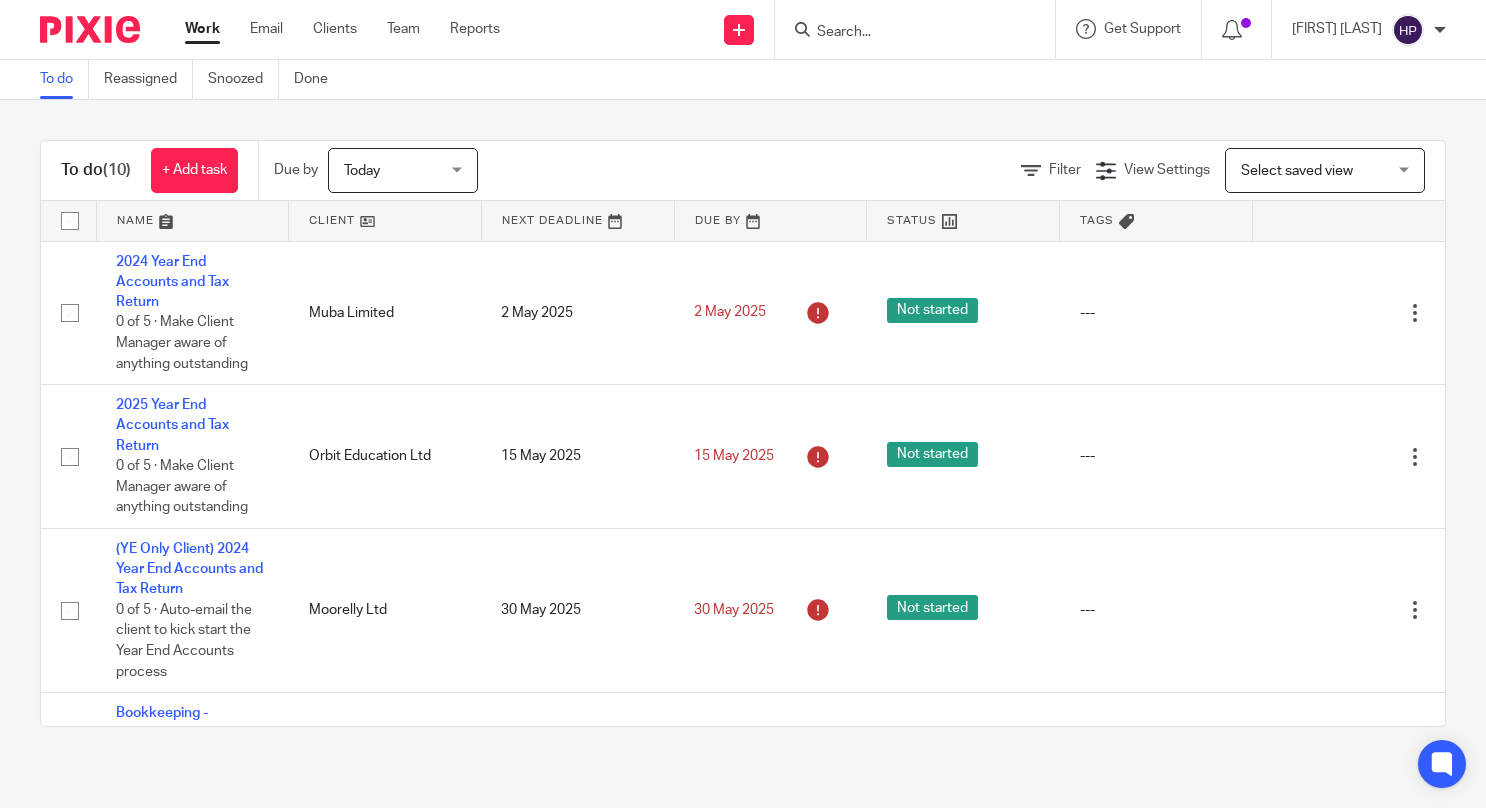 scroll, scrollTop: 0, scrollLeft: 0, axis: both 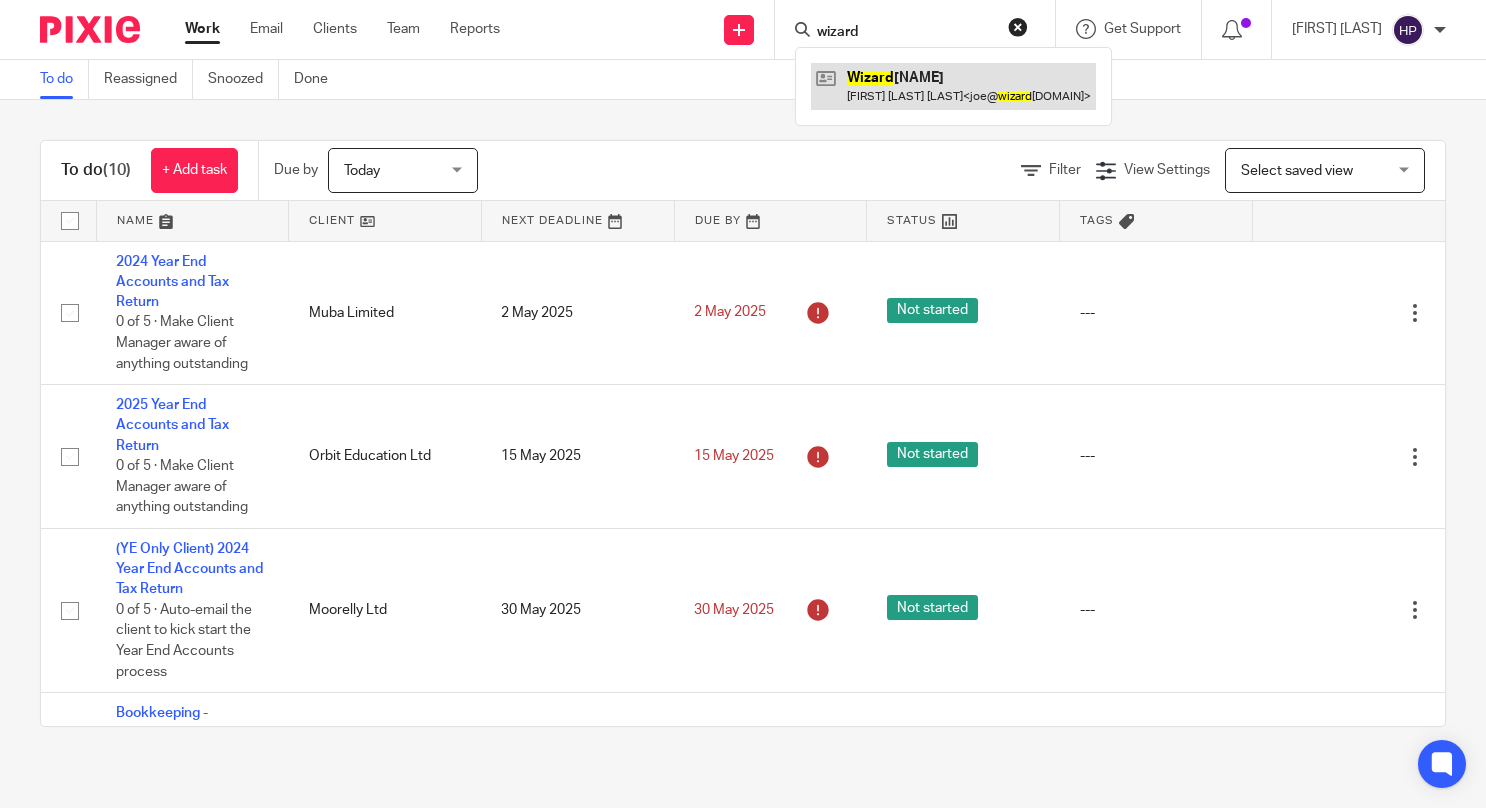 type on "wizard" 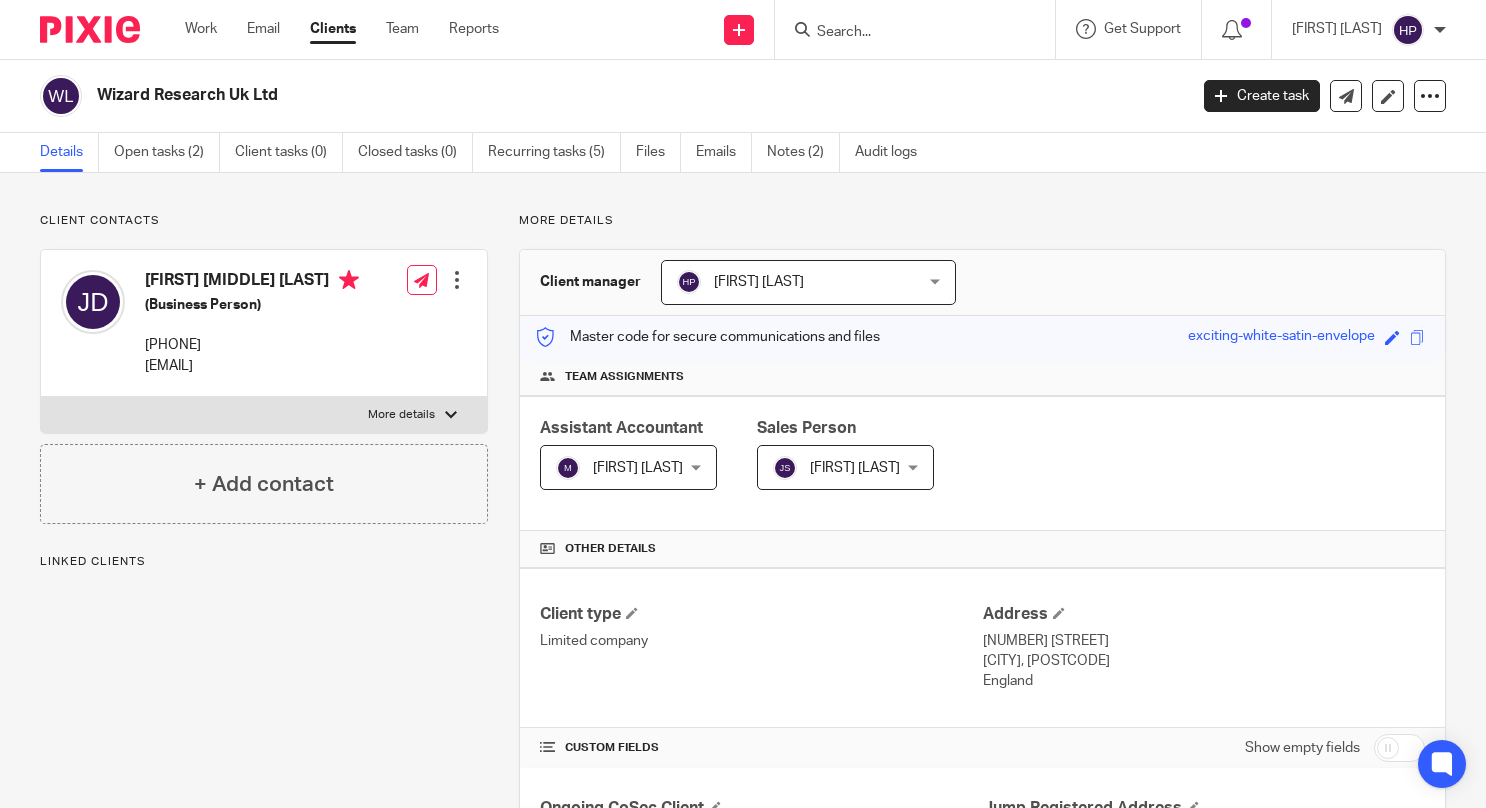 scroll, scrollTop: 0, scrollLeft: 0, axis: both 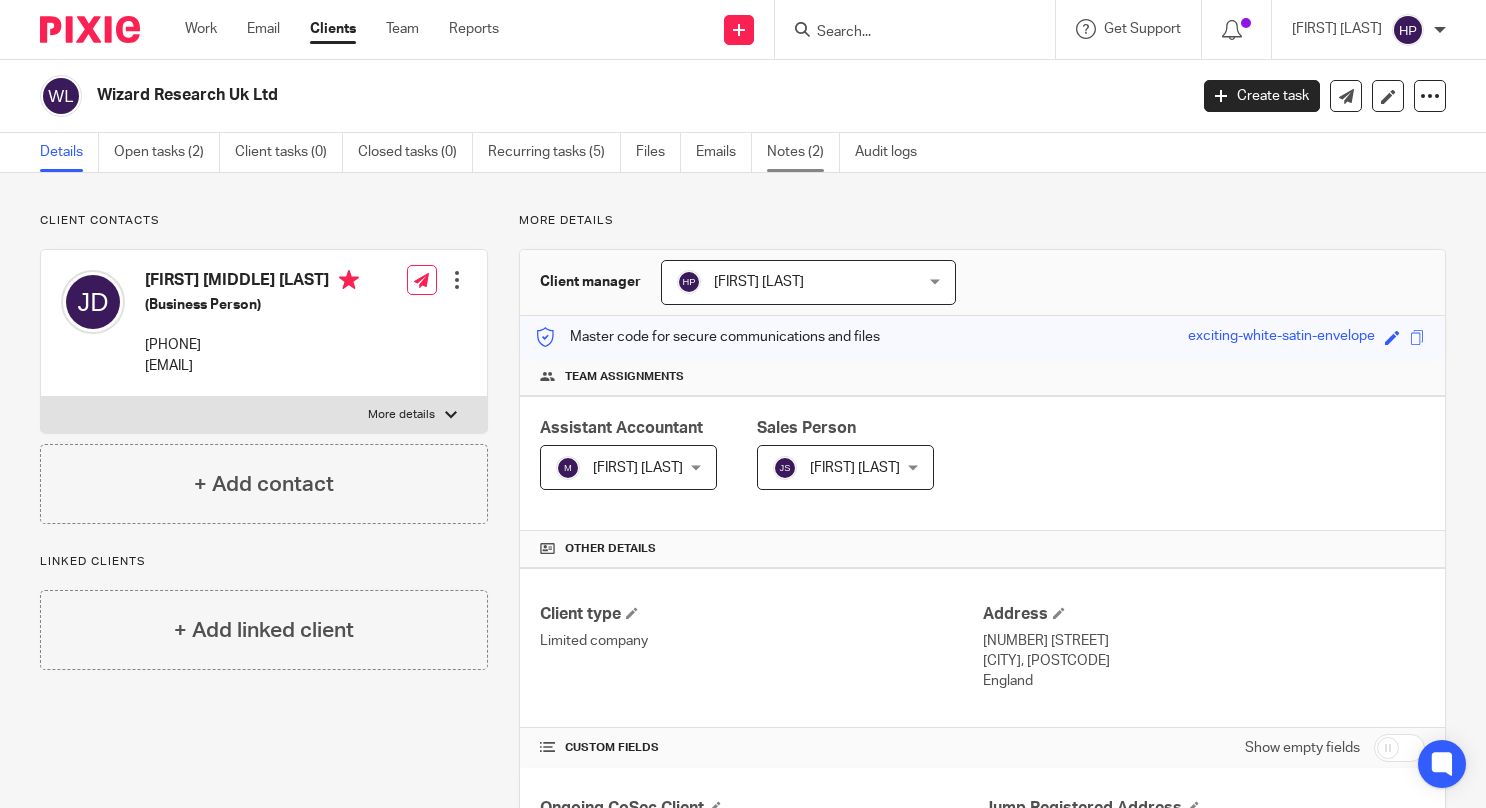 click on "Notes (2)" at bounding box center (803, 152) 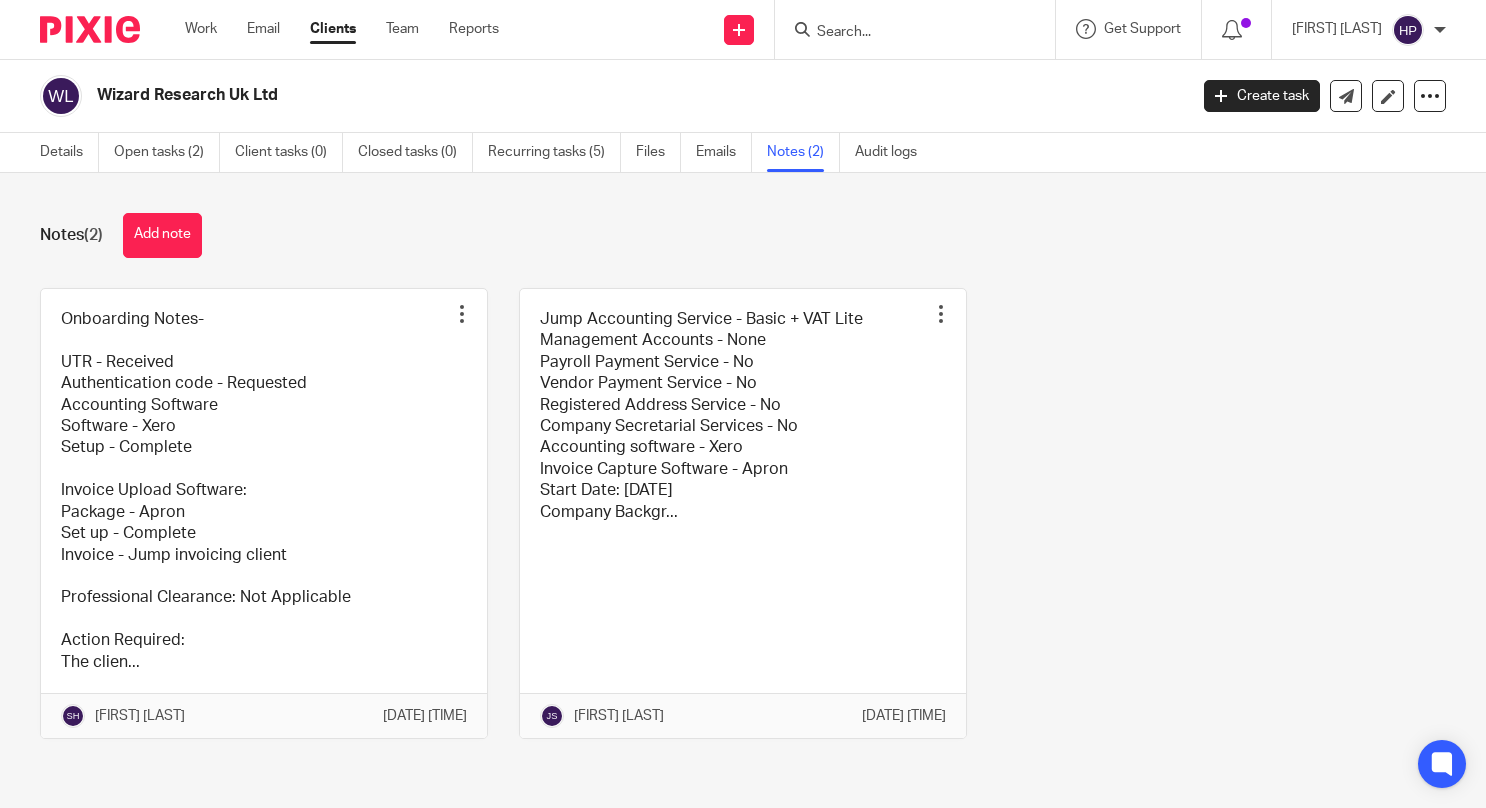 scroll, scrollTop: 0, scrollLeft: 0, axis: both 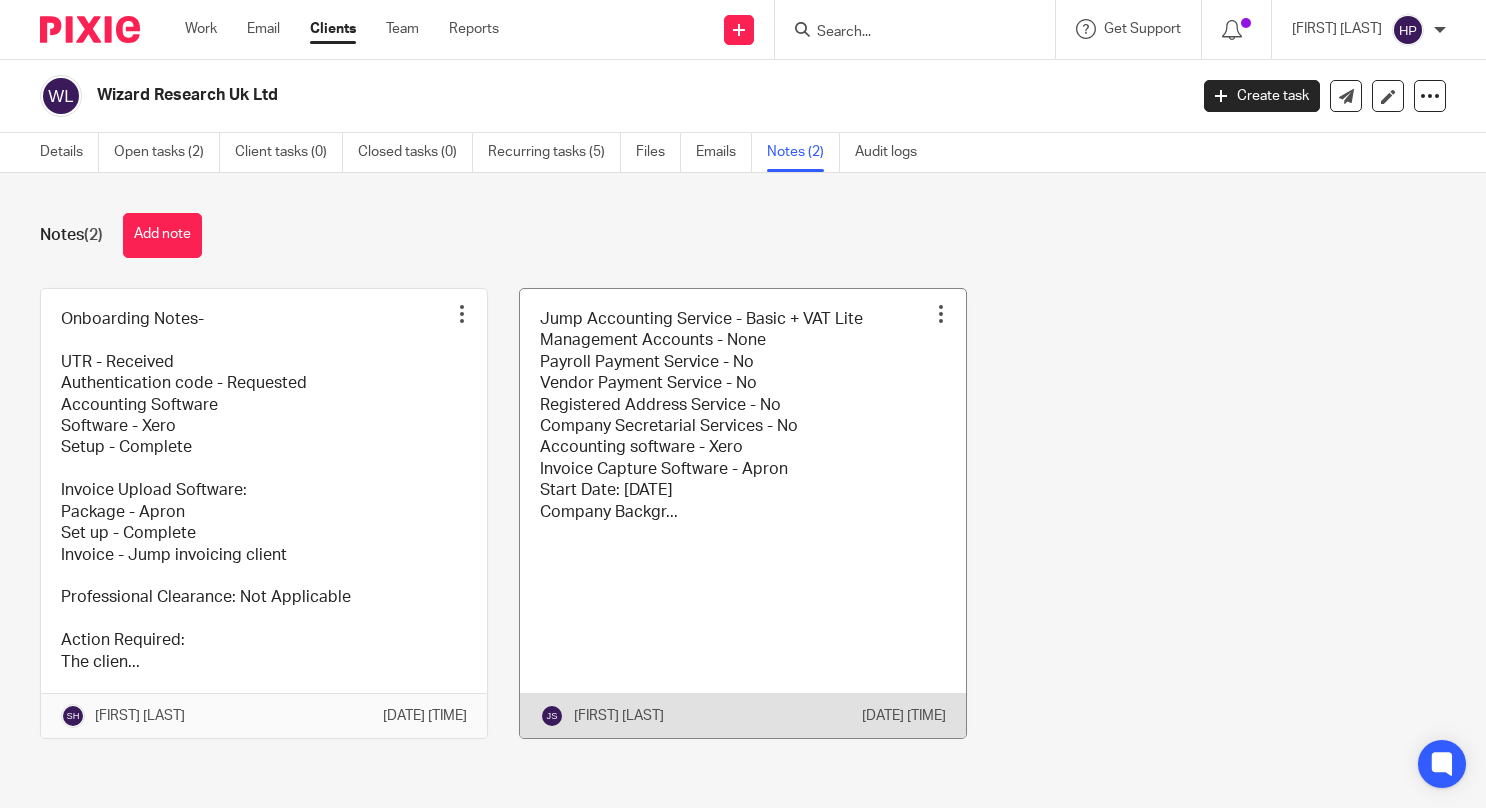 click at bounding box center (743, 513) 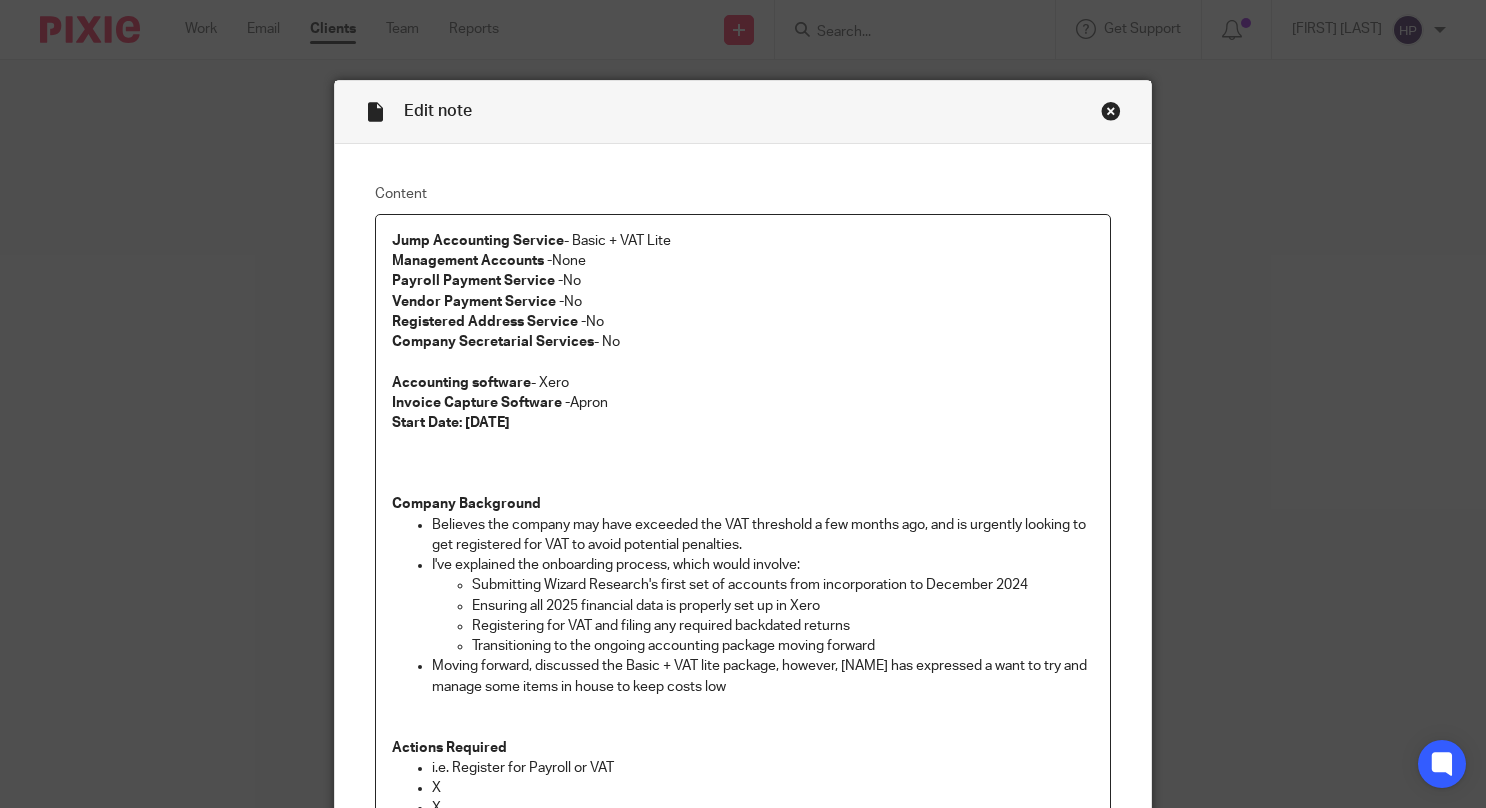 scroll, scrollTop: 0, scrollLeft: 0, axis: both 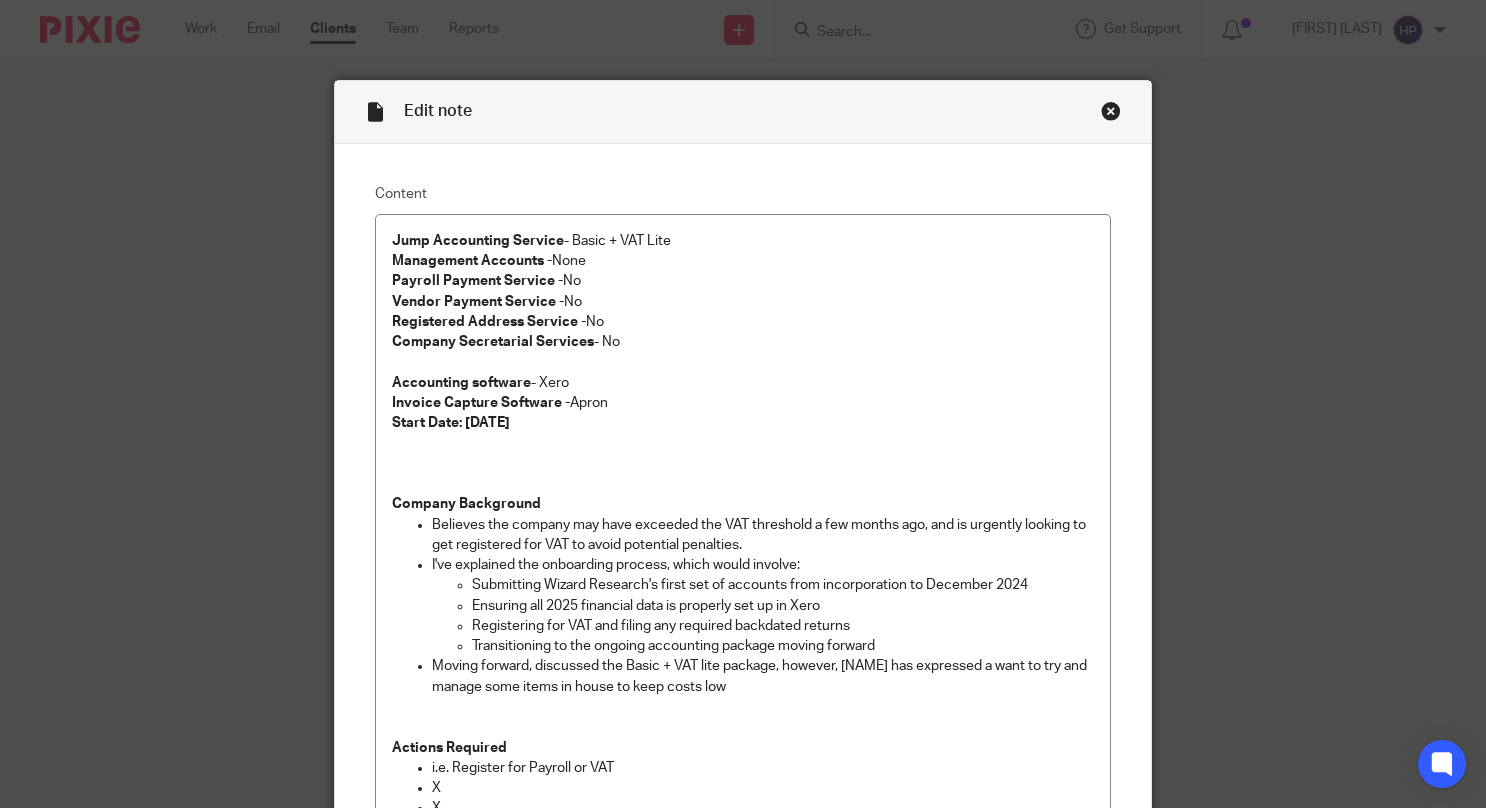 click at bounding box center (1111, 111) 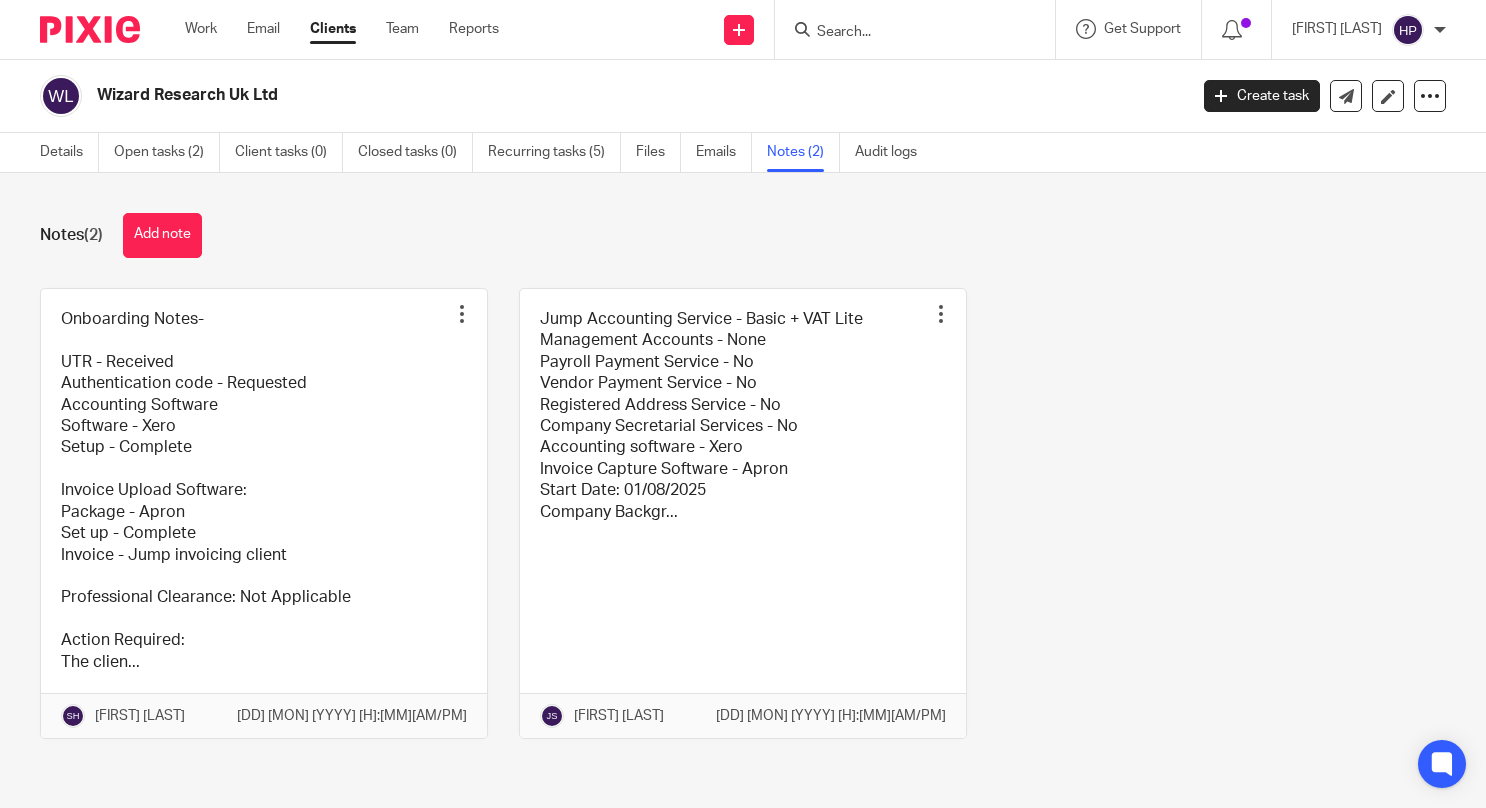 scroll, scrollTop: 0, scrollLeft: 0, axis: both 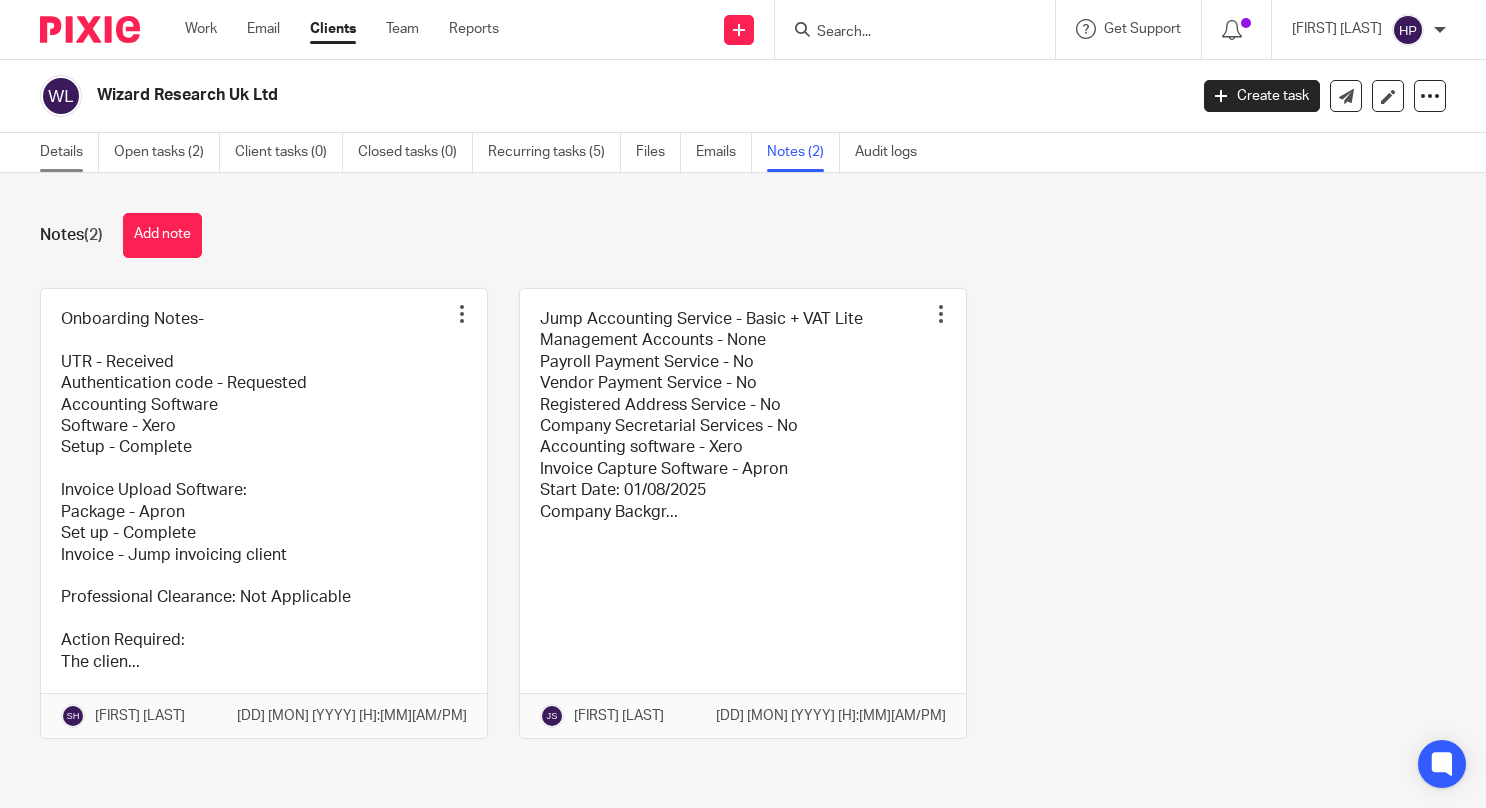 click on "Details" at bounding box center [69, 152] 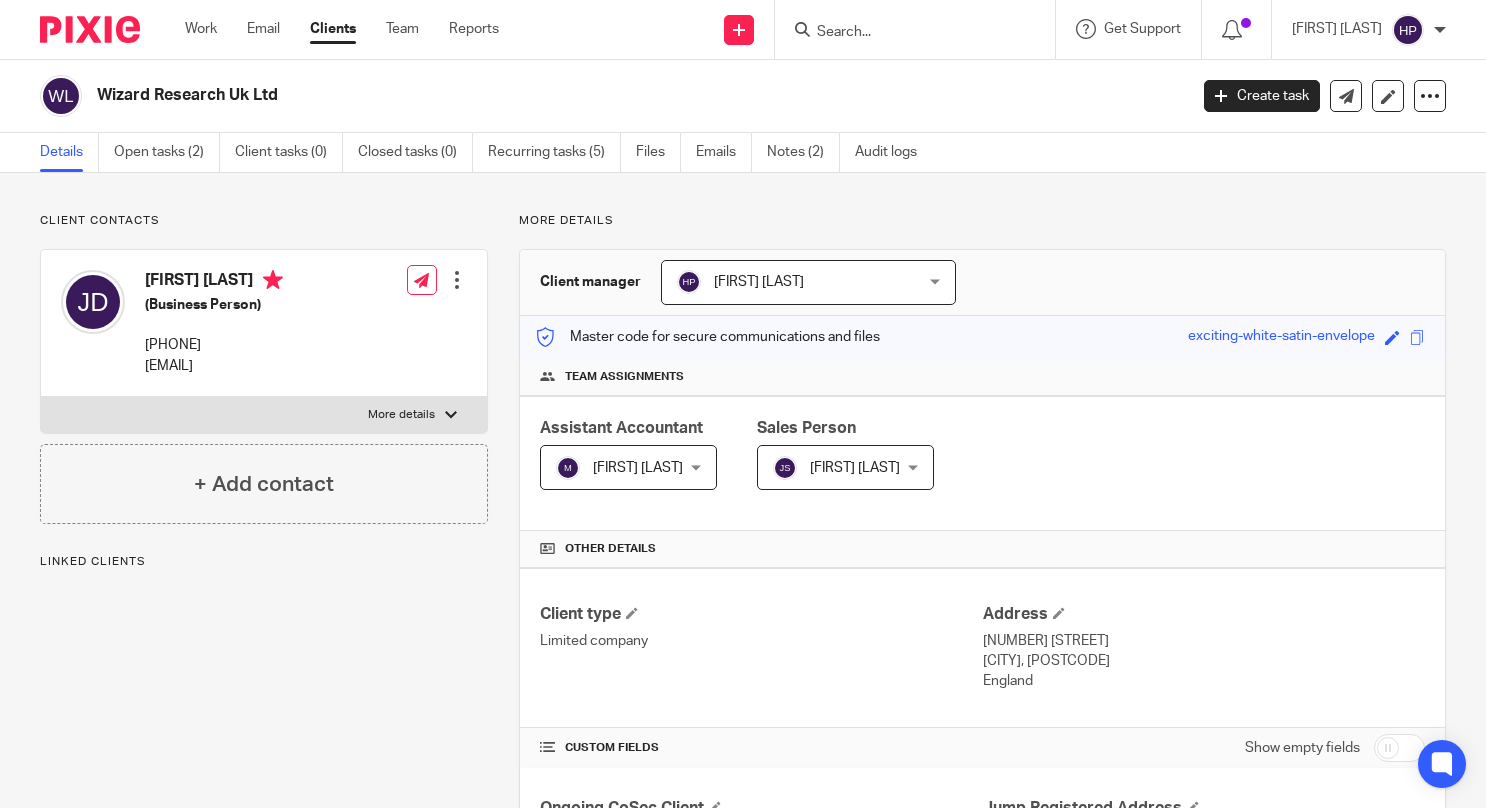 scroll, scrollTop: 0, scrollLeft: 0, axis: both 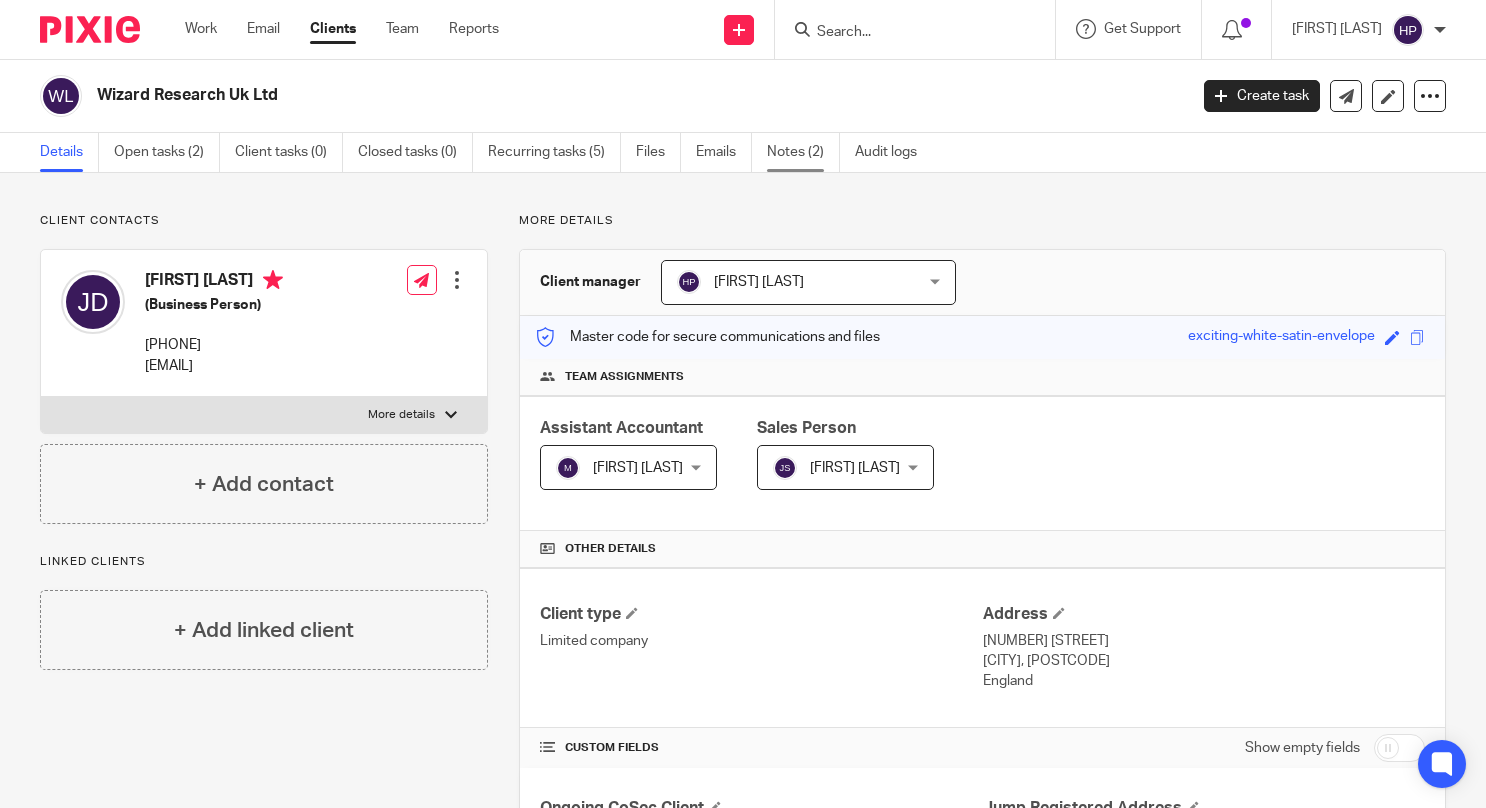 click on "Notes (2)" at bounding box center [803, 152] 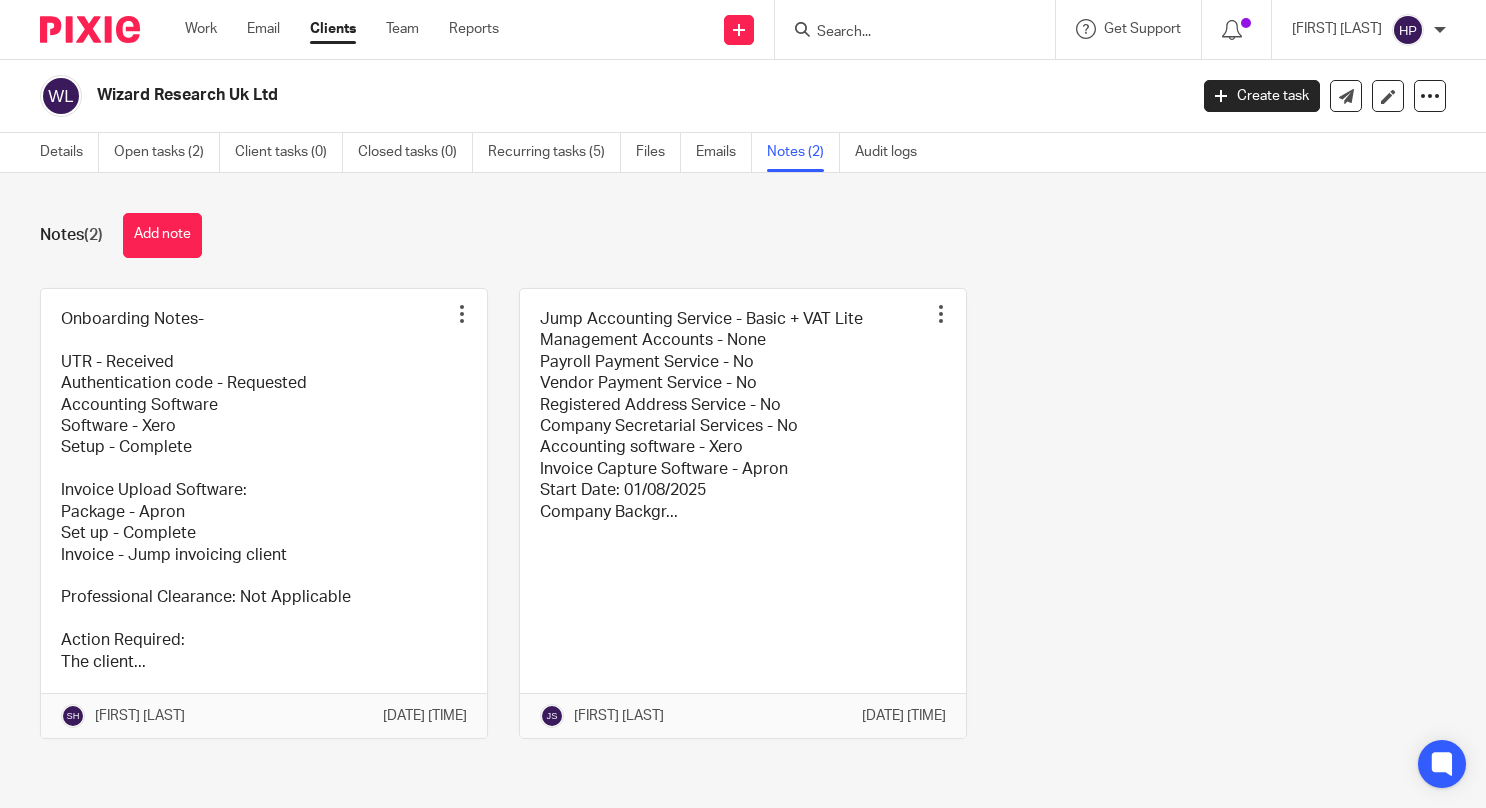 scroll, scrollTop: 0, scrollLeft: 0, axis: both 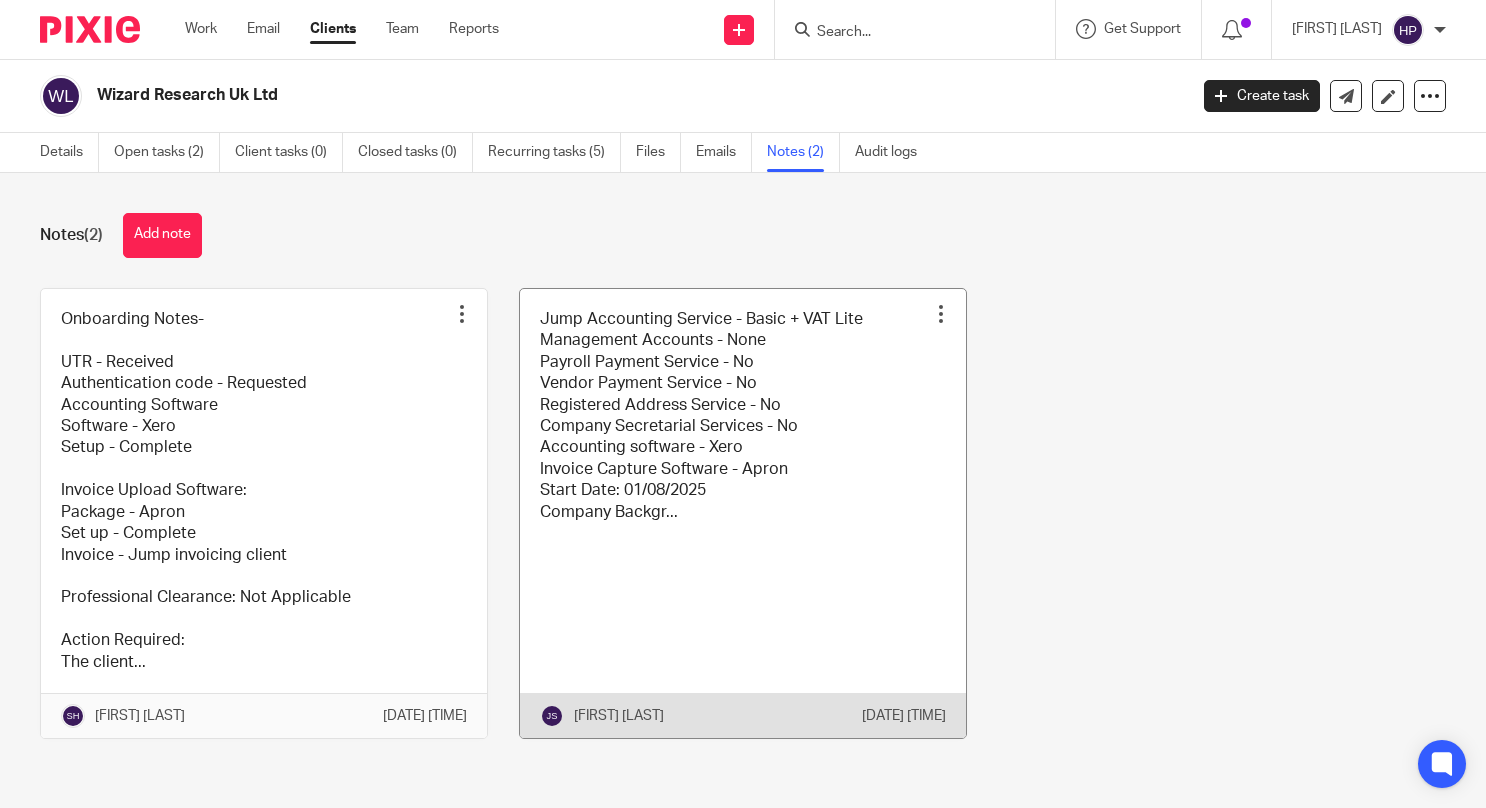 click at bounding box center (743, 513) 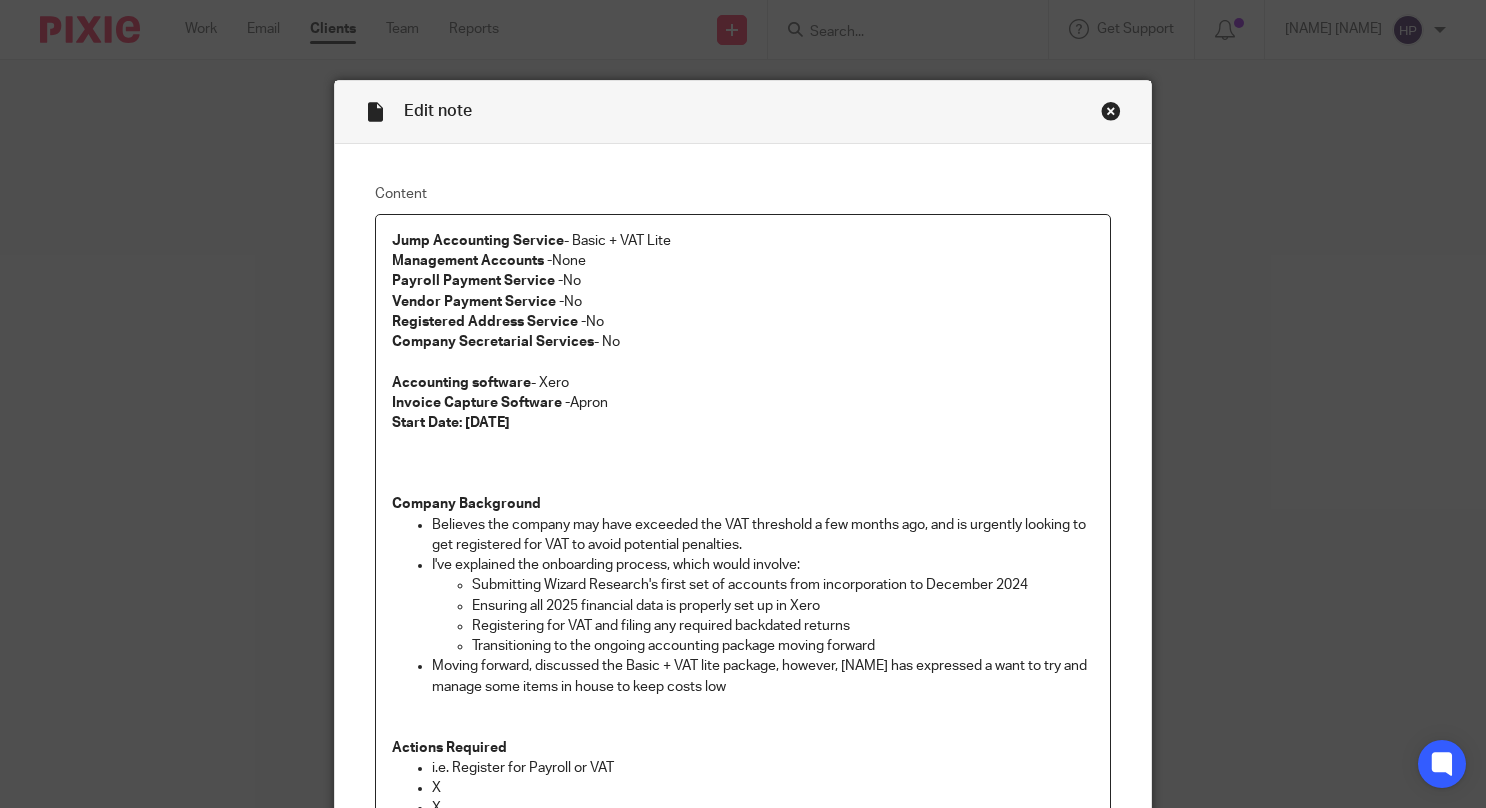 scroll, scrollTop: 0, scrollLeft: 0, axis: both 